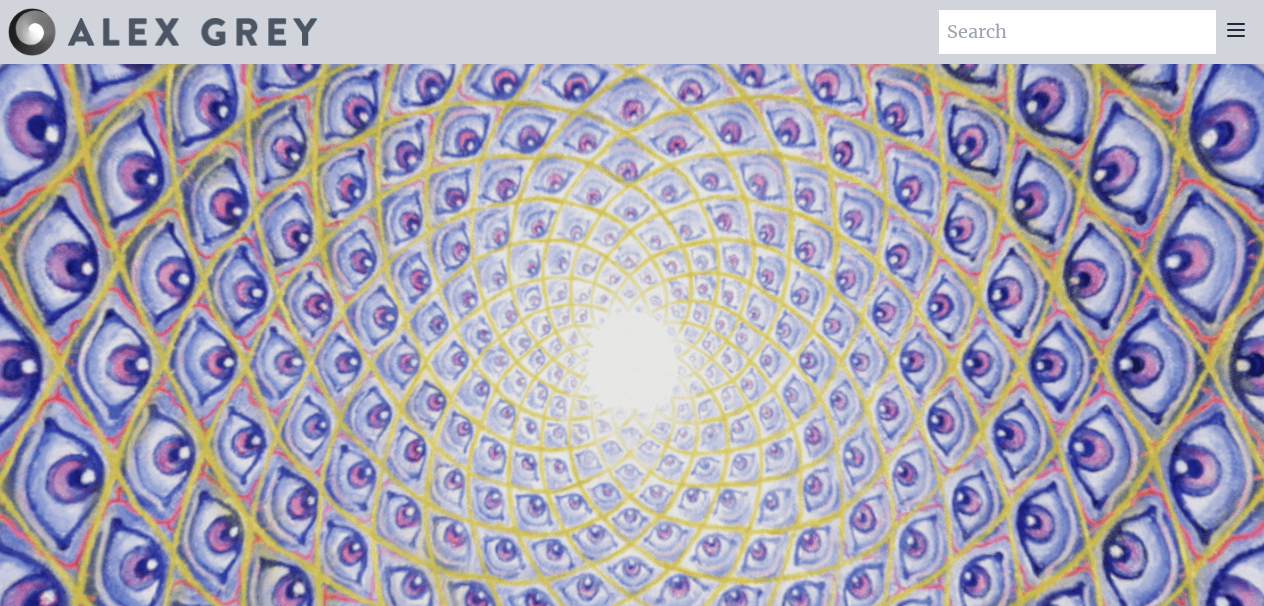 scroll, scrollTop: 0, scrollLeft: 0, axis: both 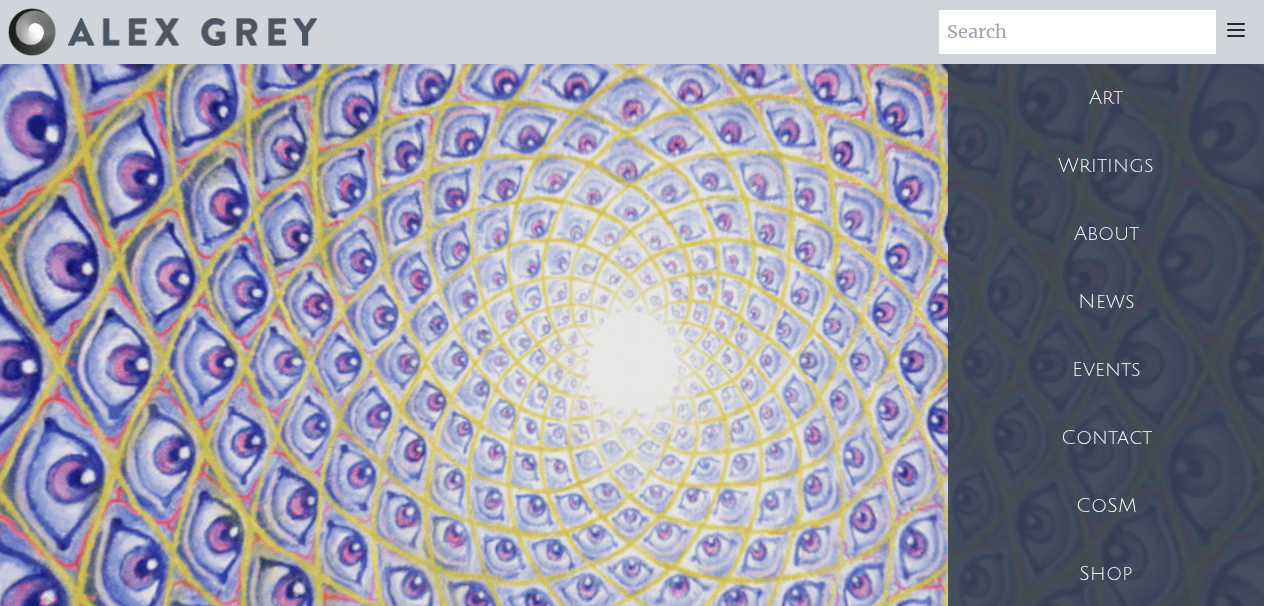 click on "Art" at bounding box center [1106, 98] 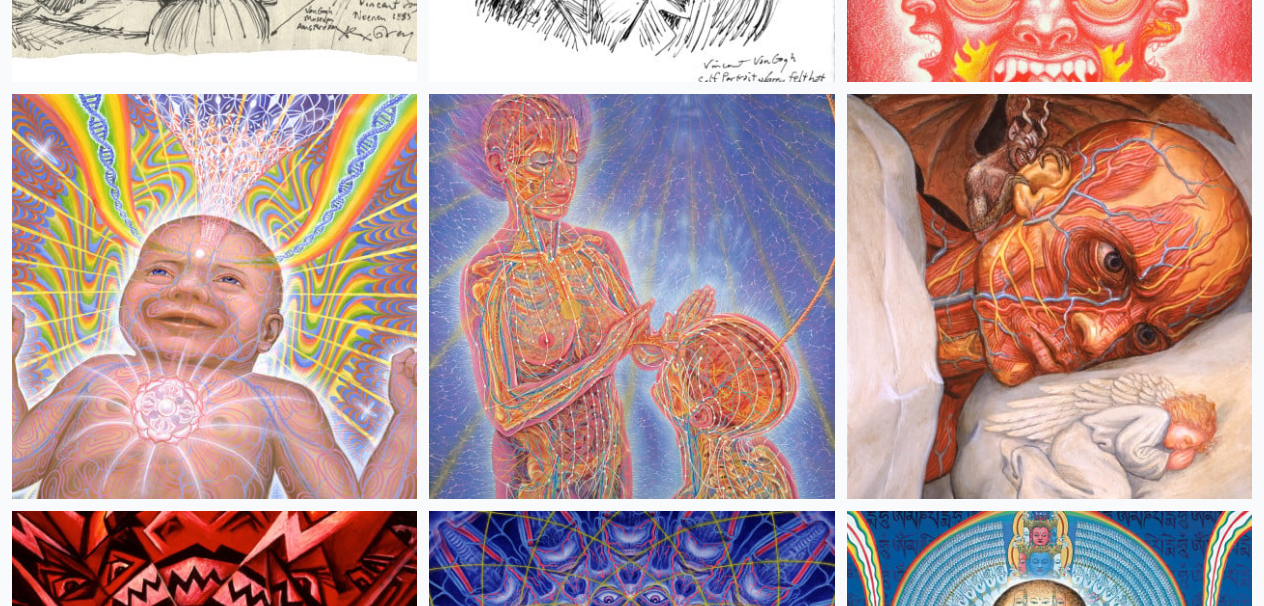 scroll, scrollTop: 30171, scrollLeft: 0, axis: vertical 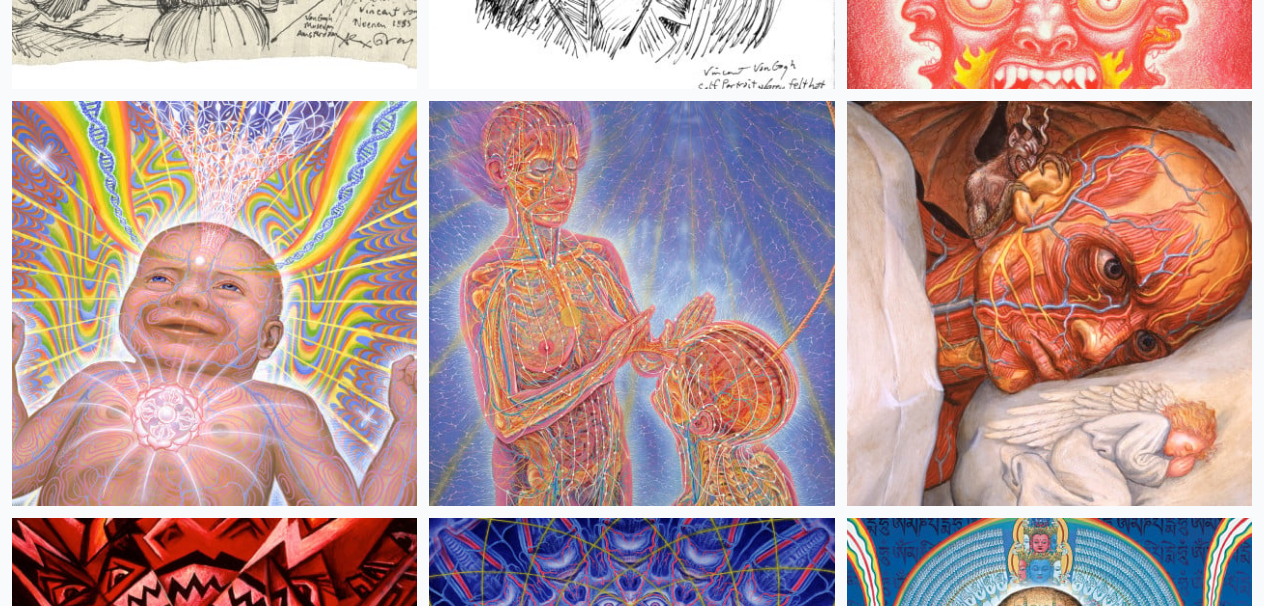 click at bounding box center (214, 303) 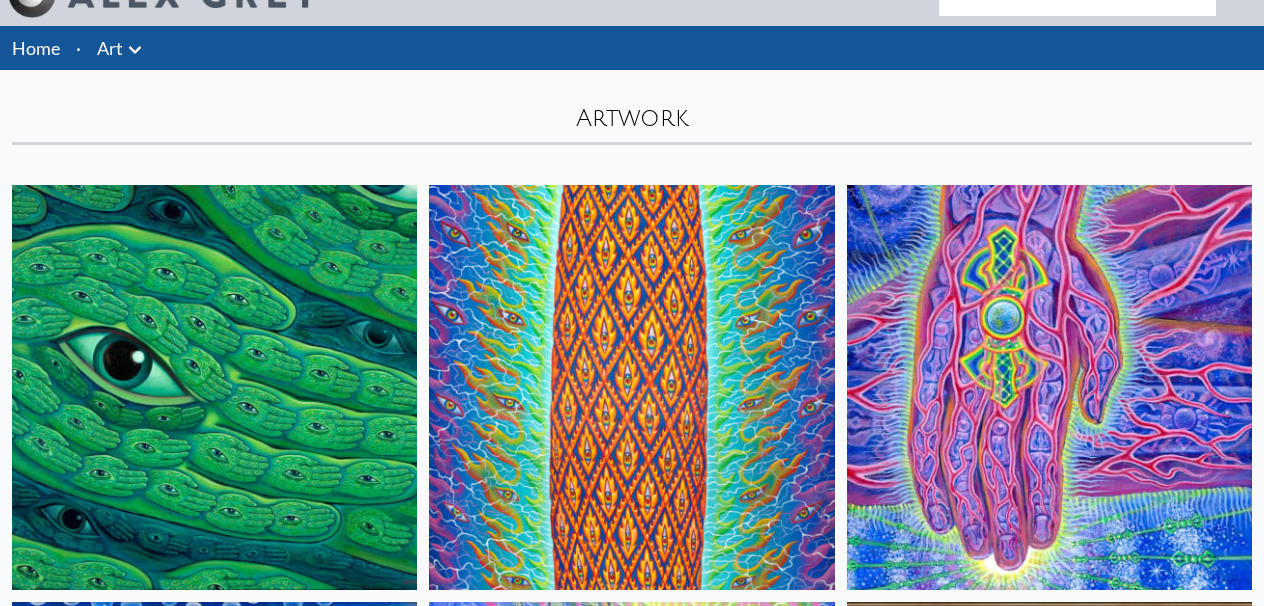 scroll, scrollTop: 0, scrollLeft: 0, axis: both 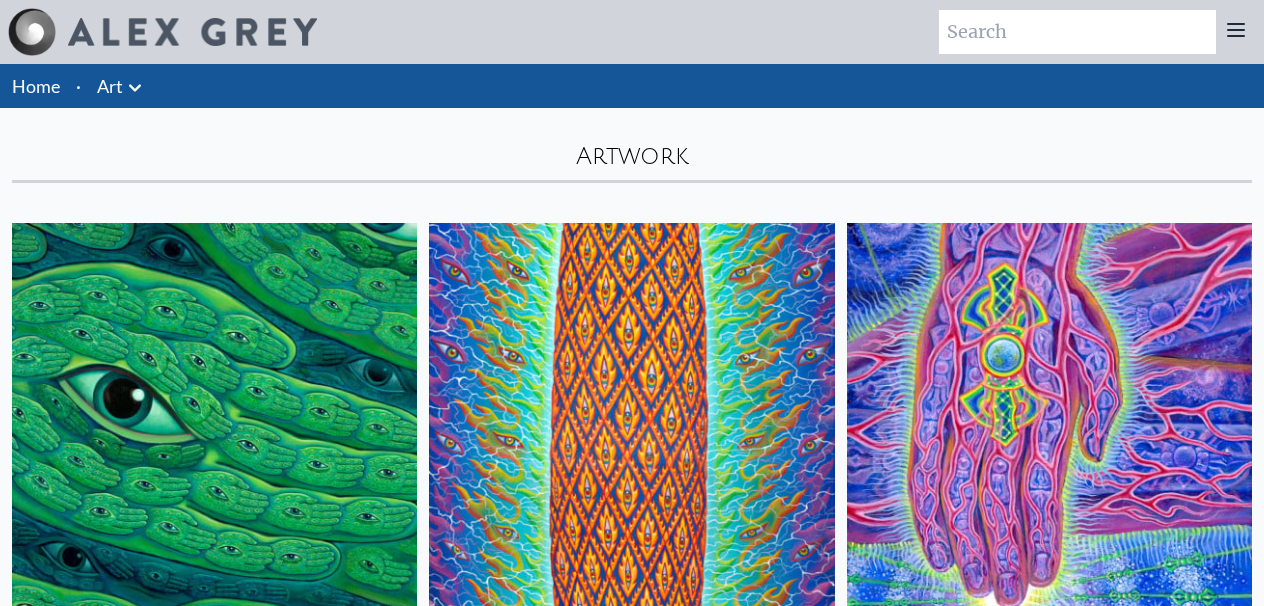 click 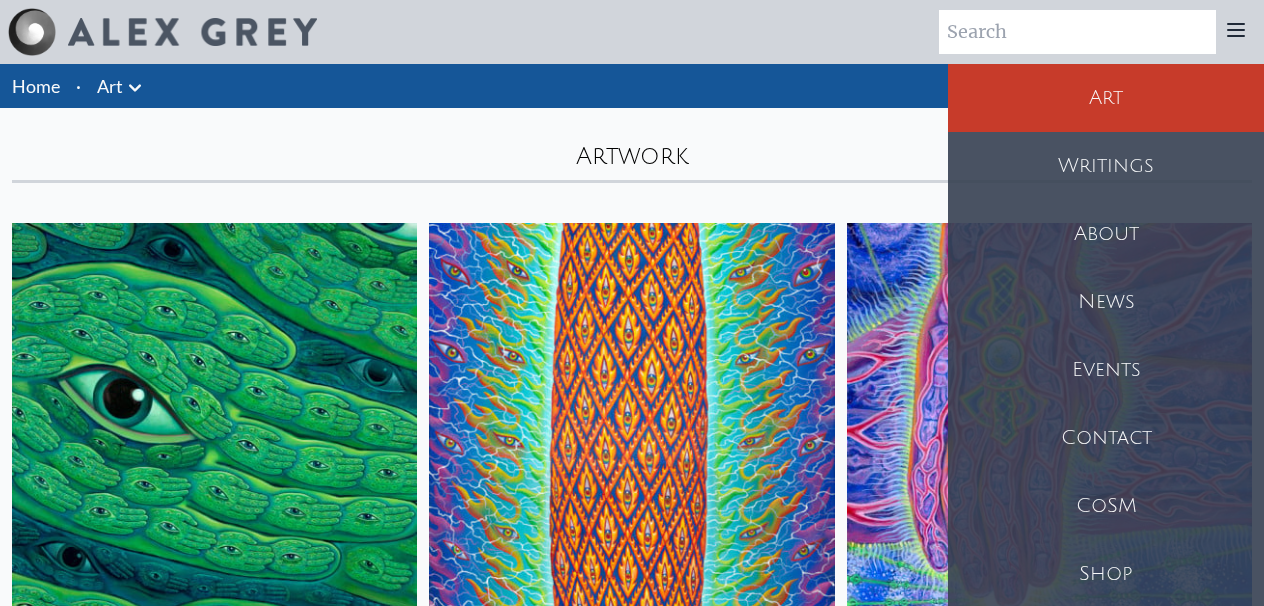 click on "Writings" at bounding box center (1106, 166) 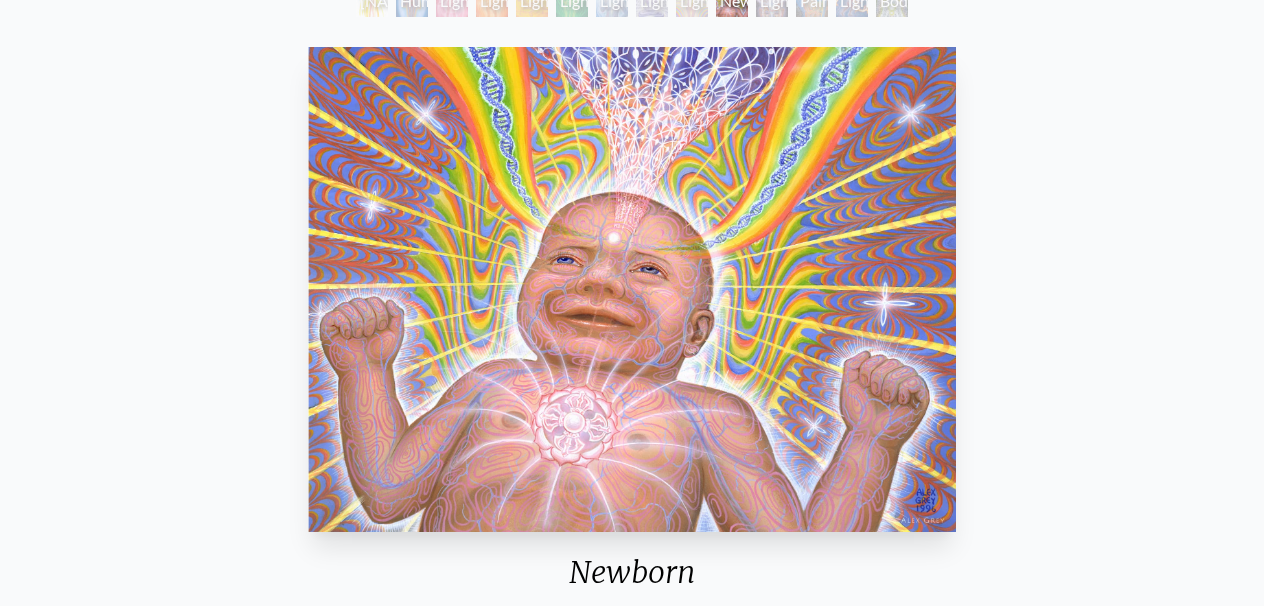 scroll, scrollTop: 0, scrollLeft: 0, axis: both 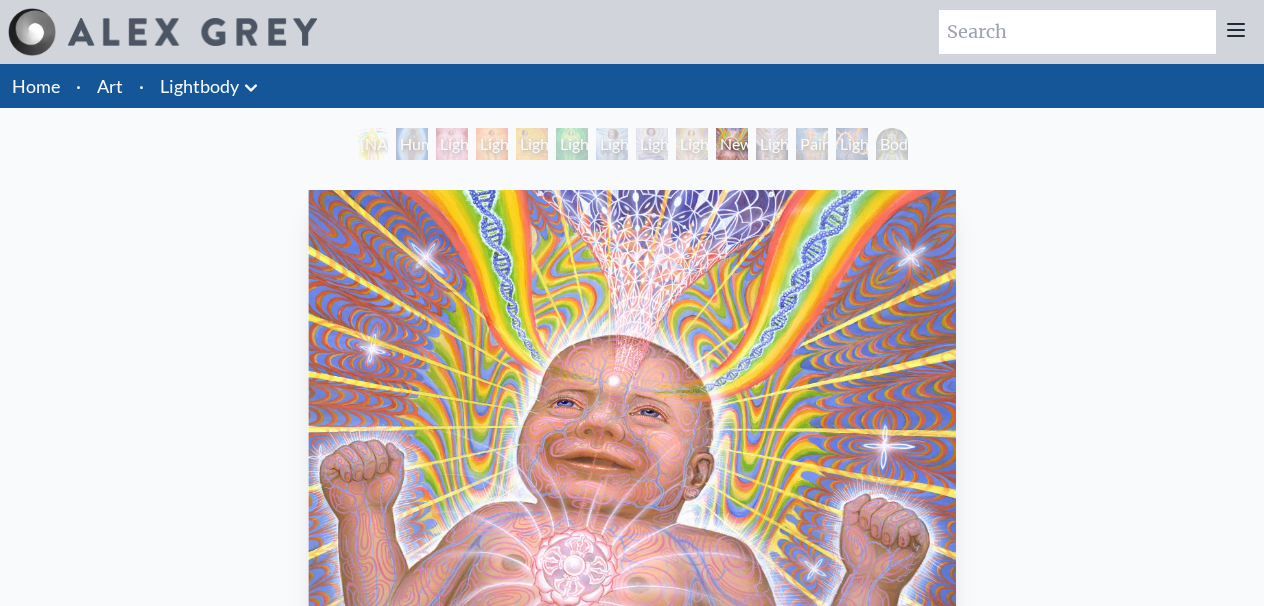 click on "Lightweaver" at bounding box center [772, 144] 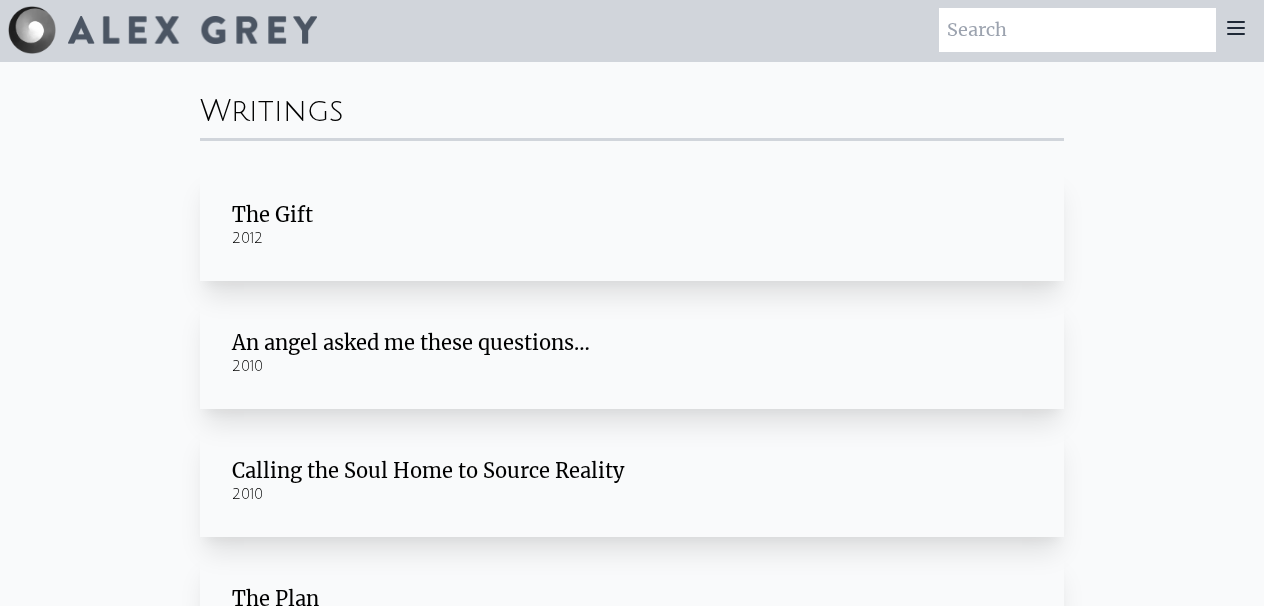 scroll, scrollTop: 1, scrollLeft: 0, axis: vertical 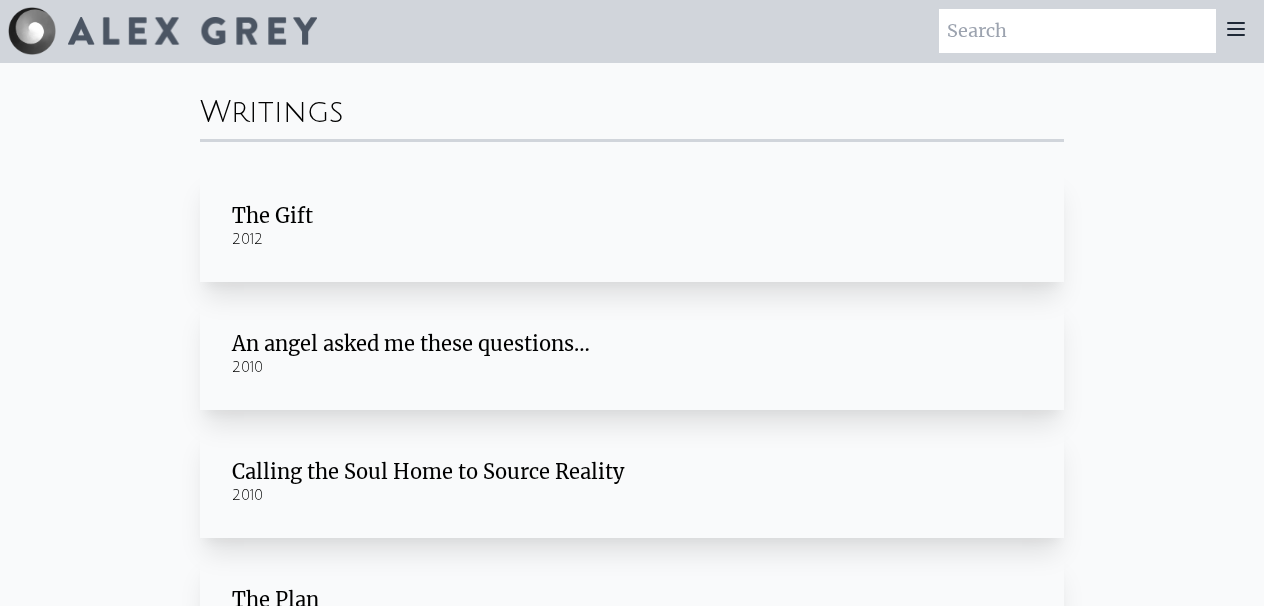 click on "The Gift" at bounding box center [632, 216] 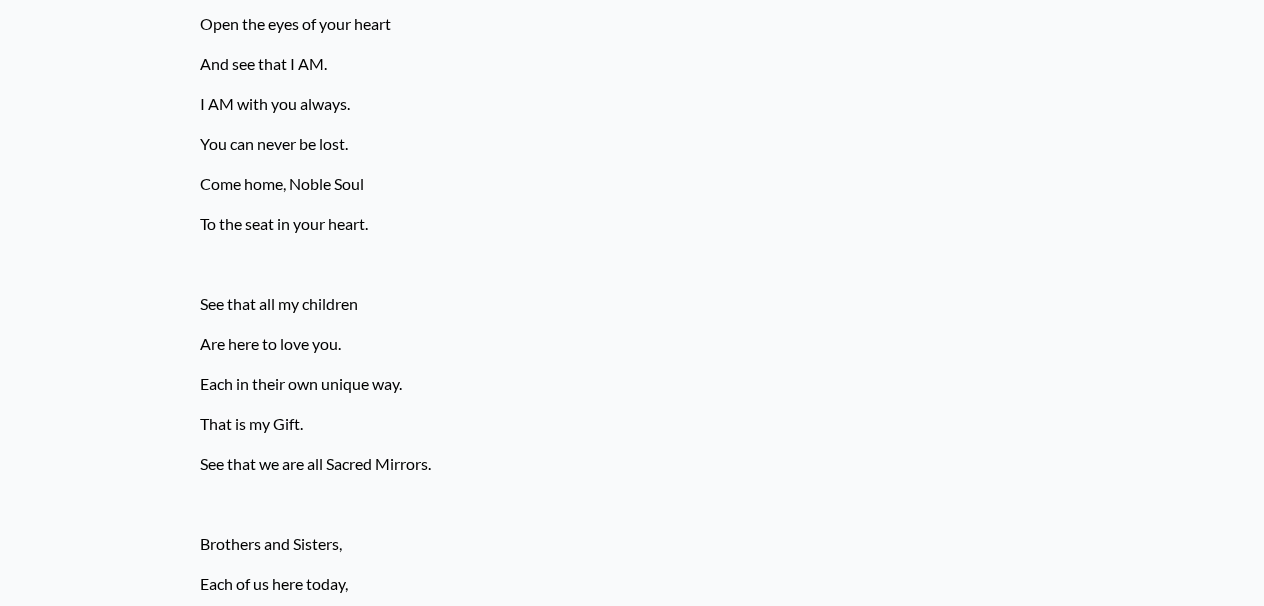 scroll, scrollTop: 0, scrollLeft: 0, axis: both 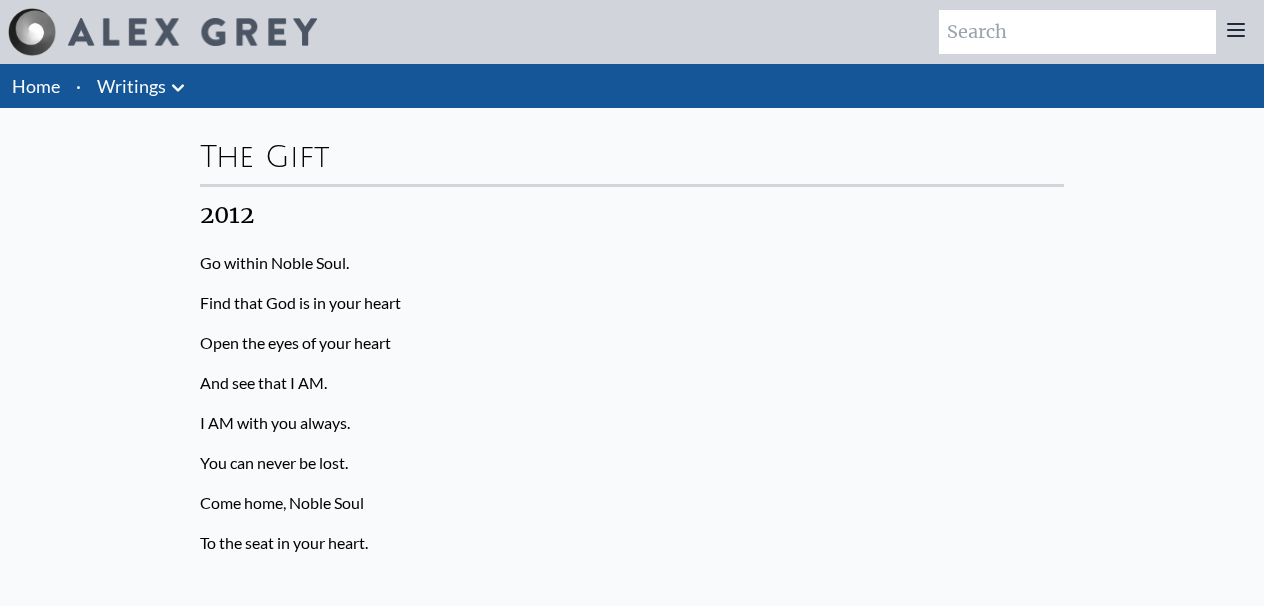 click on "Home" at bounding box center (36, 86) 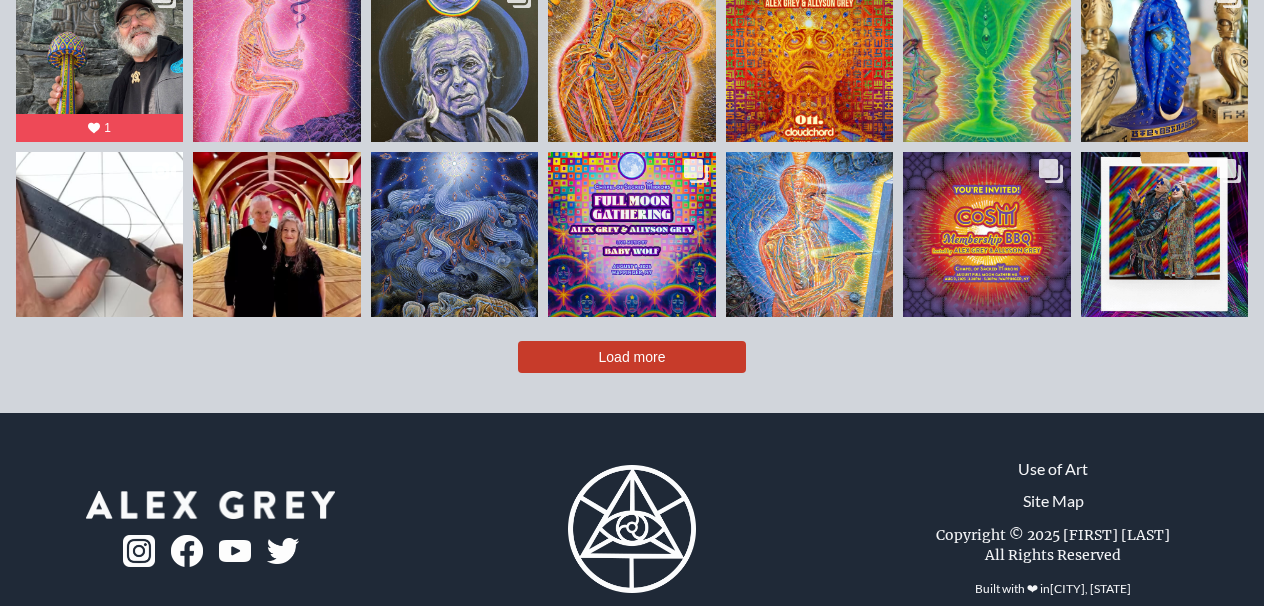 scroll, scrollTop: 4194, scrollLeft: 0, axis: vertical 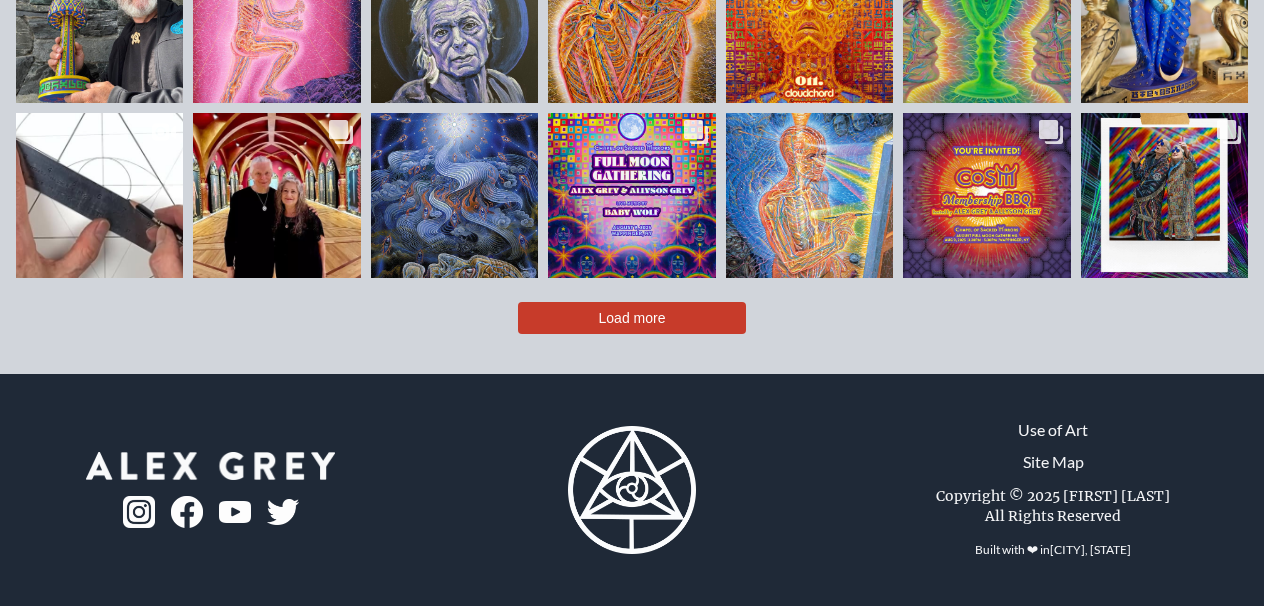 click on "Site Map" at bounding box center (1053, 462) 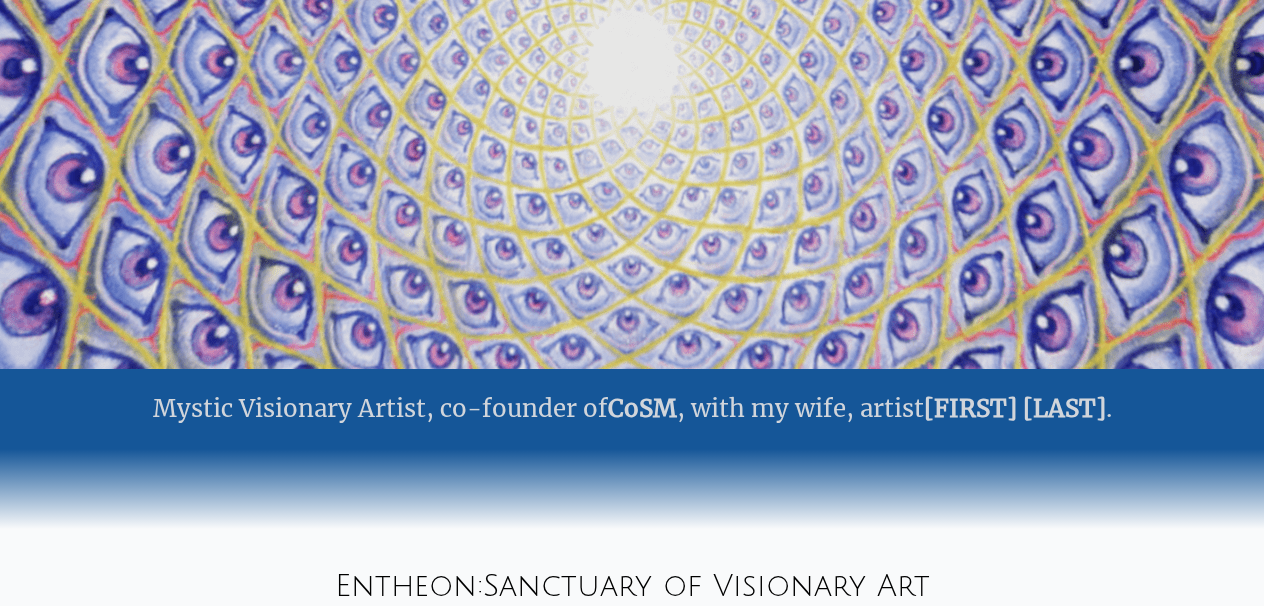scroll, scrollTop: 0, scrollLeft: 0, axis: both 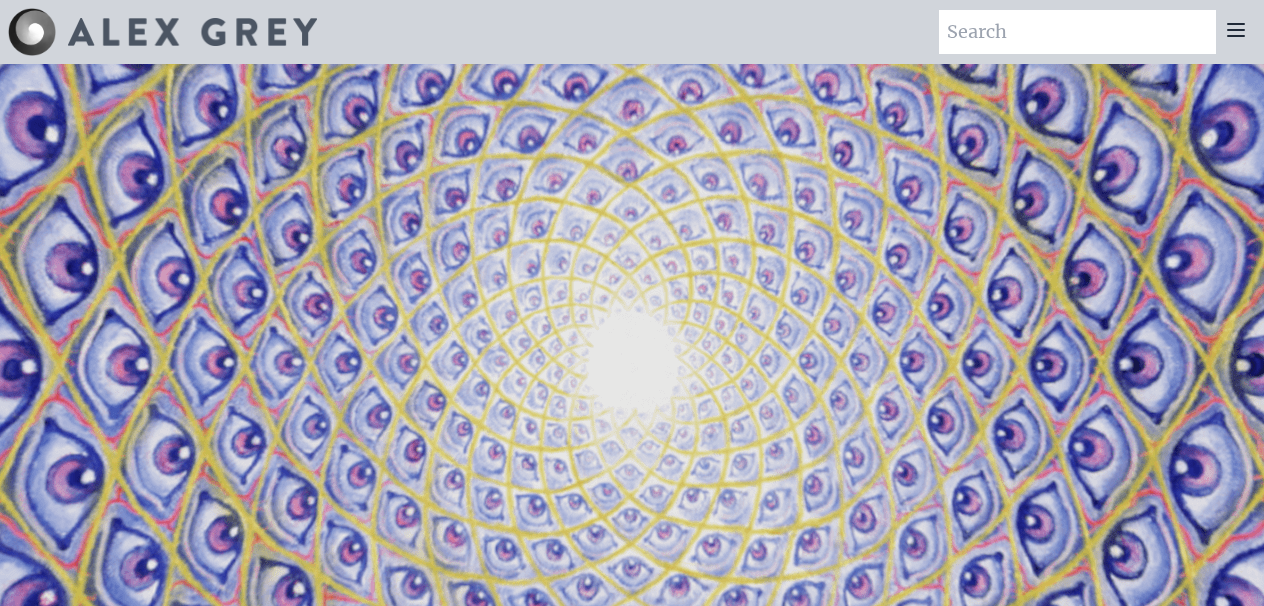 click at bounding box center (32, 32) 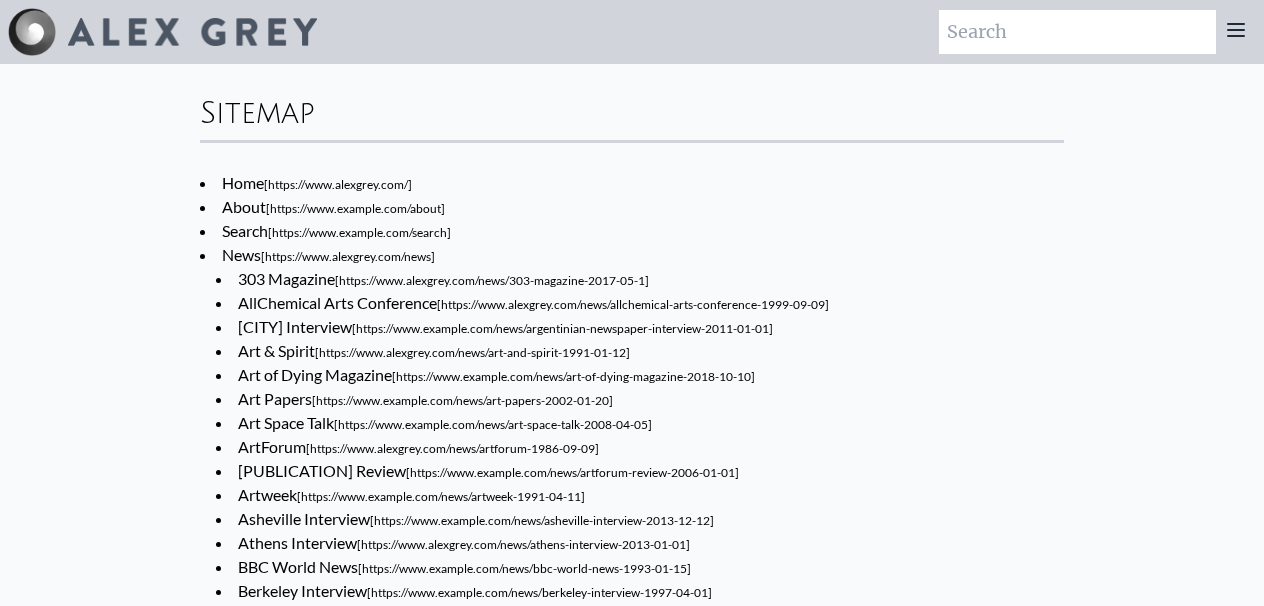 scroll, scrollTop: 0, scrollLeft: 0, axis: both 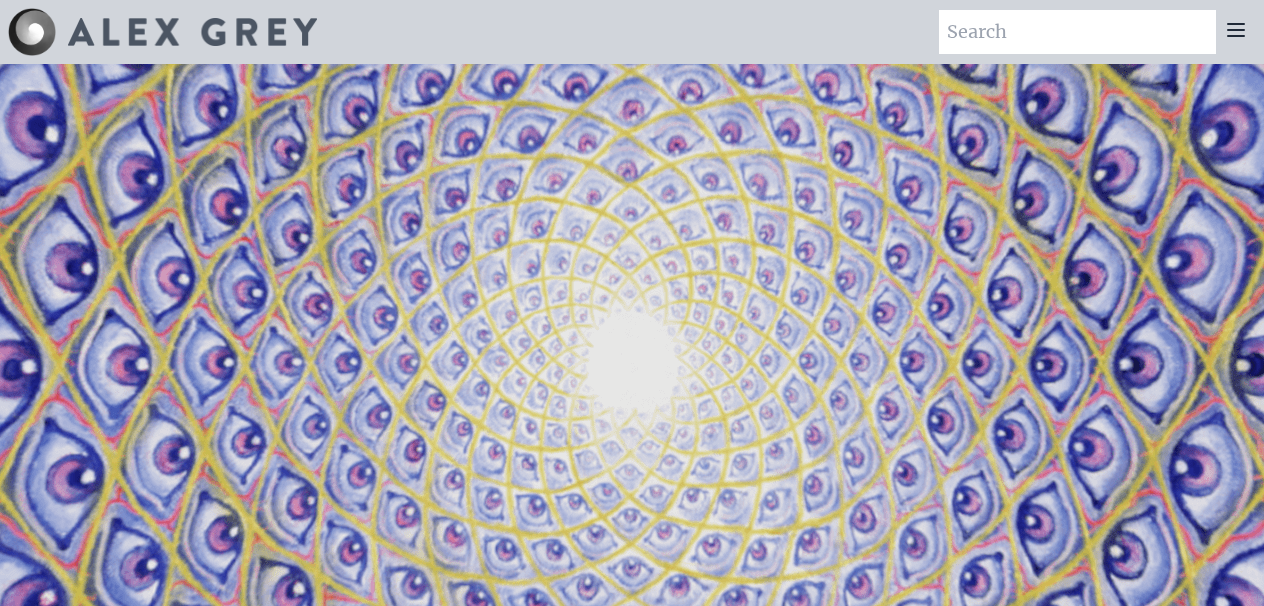 click at bounding box center (192, 32) 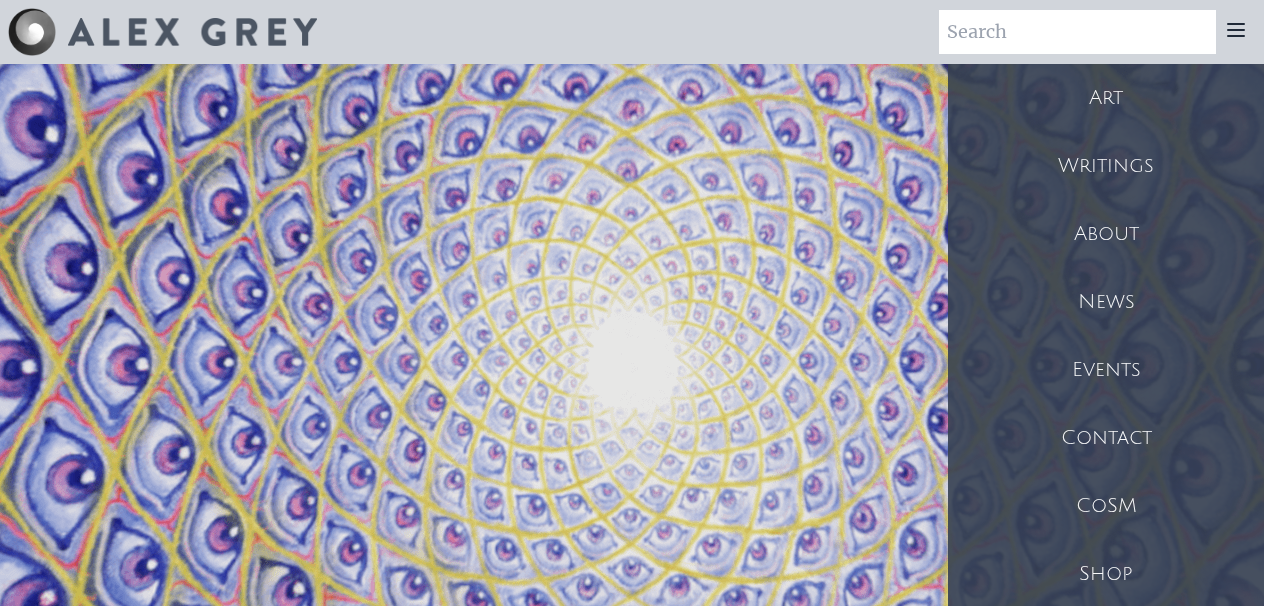 click on "About" at bounding box center (1106, 234) 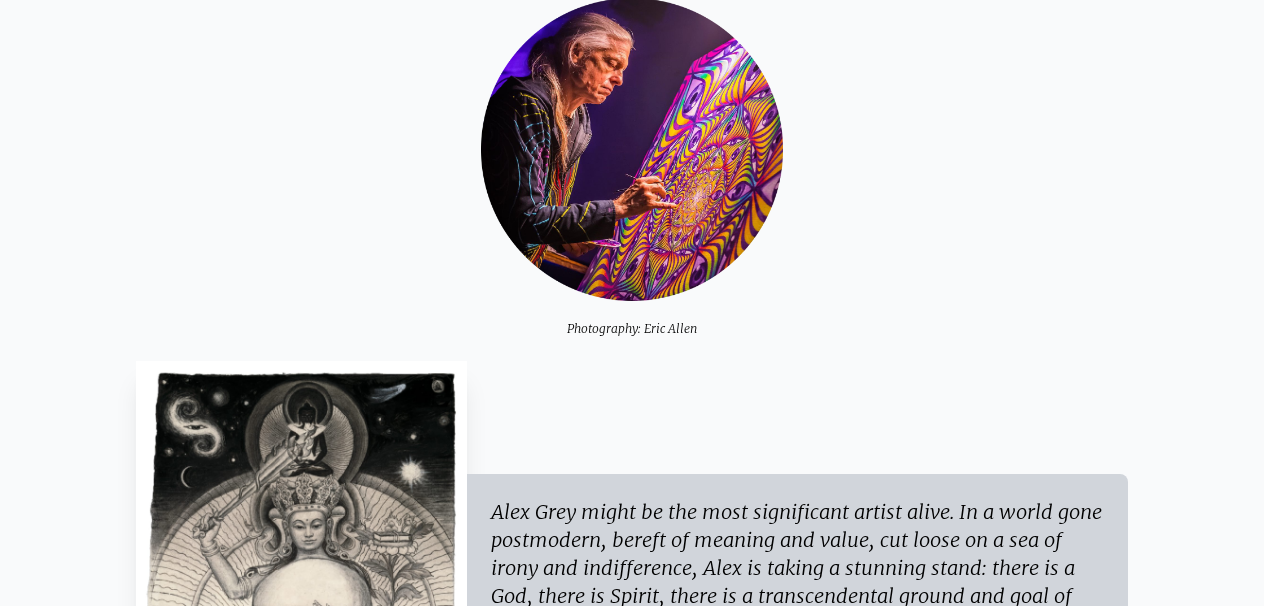 scroll, scrollTop: 0, scrollLeft: 0, axis: both 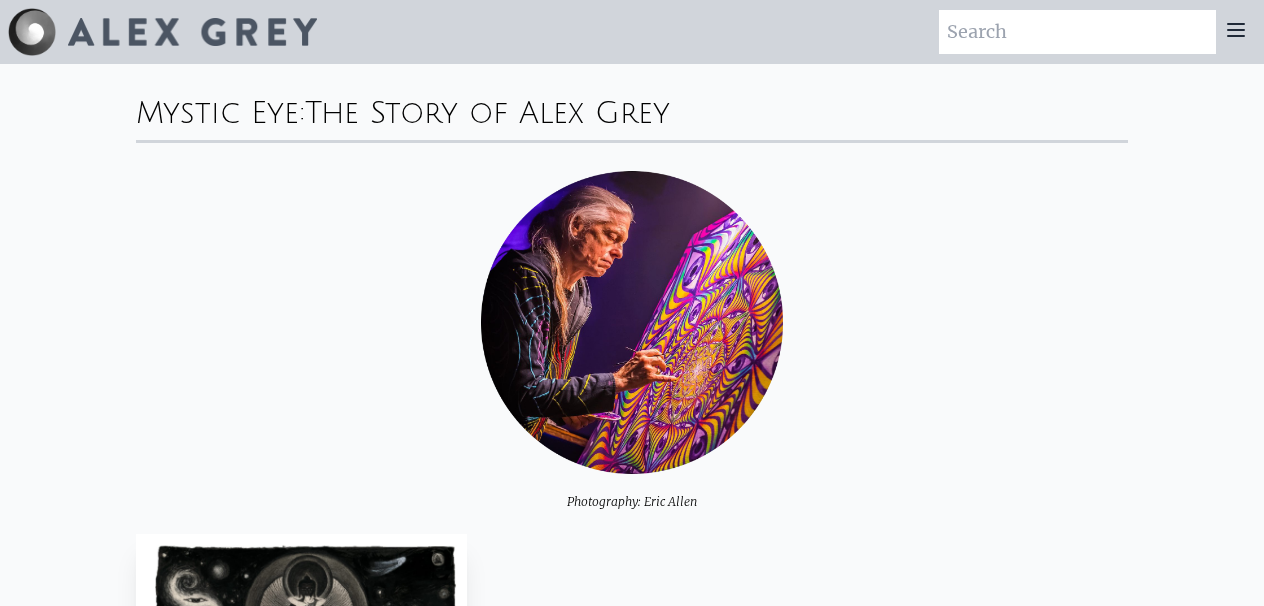 click 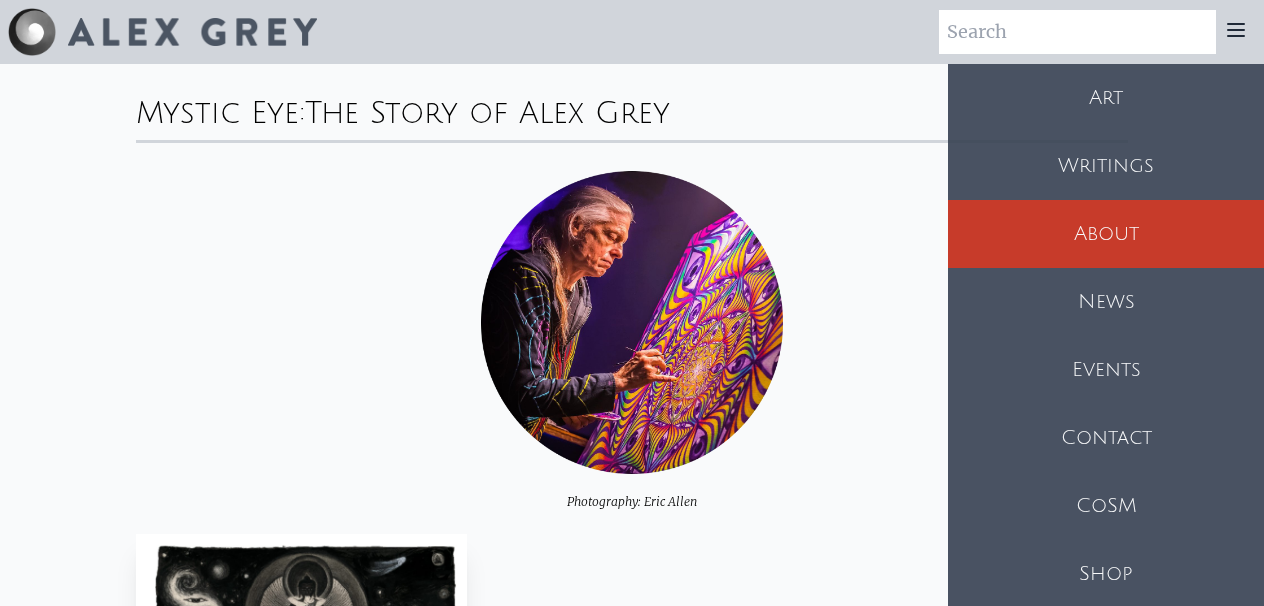 click on "Art" at bounding box center [1106, 98] 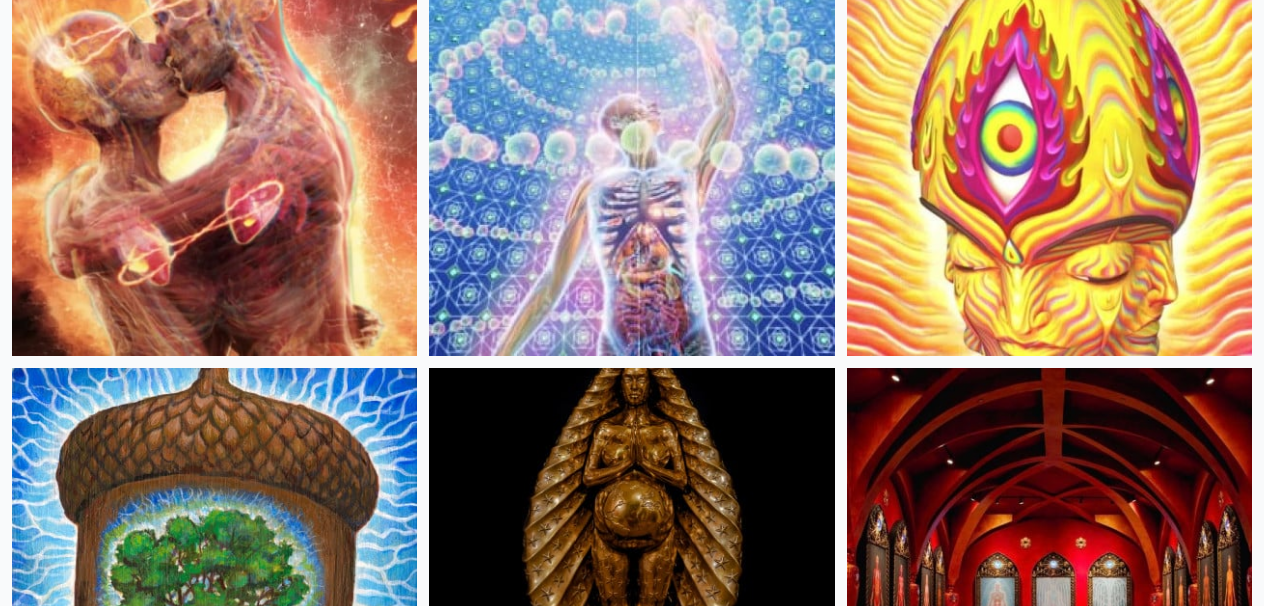 scroll, scrollTop: 0, scrollLeft: 0, axis: both 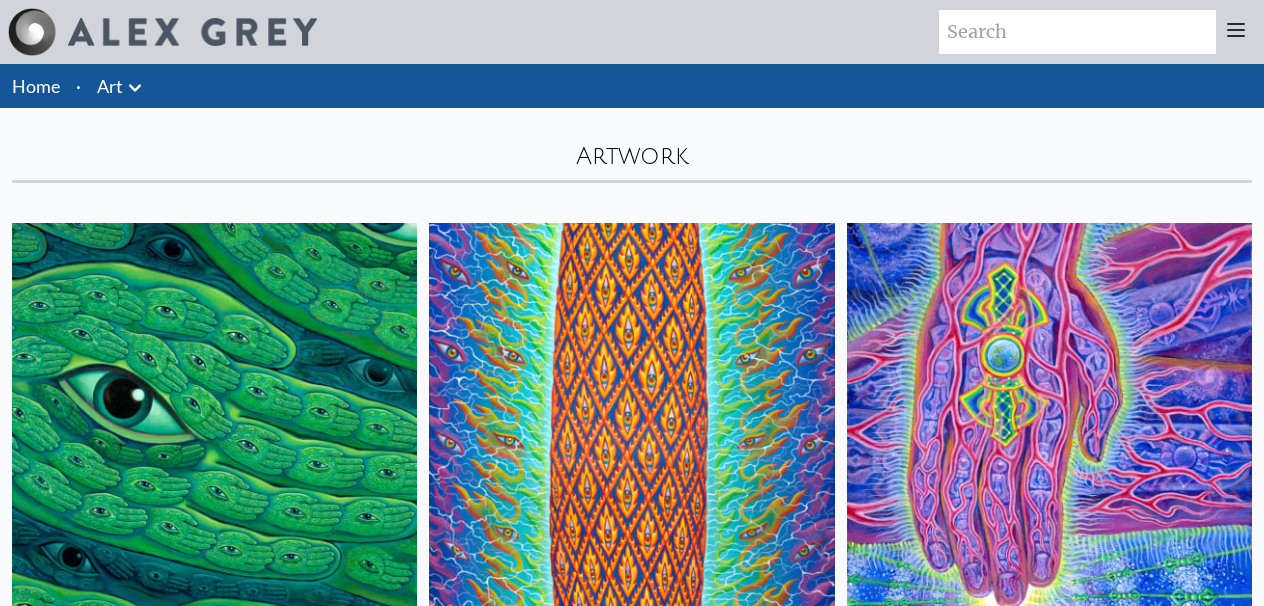 click at bounding box center [32, 32] 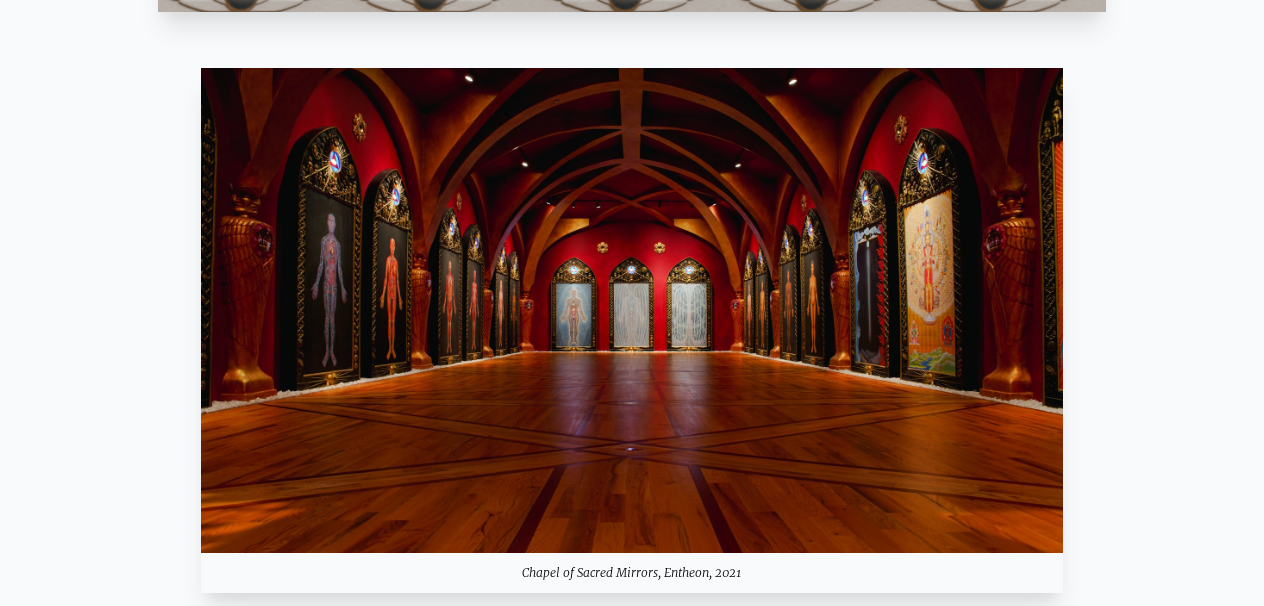 scroll, scrollTop: 1478, scrollLeft: 0, axis: vertical 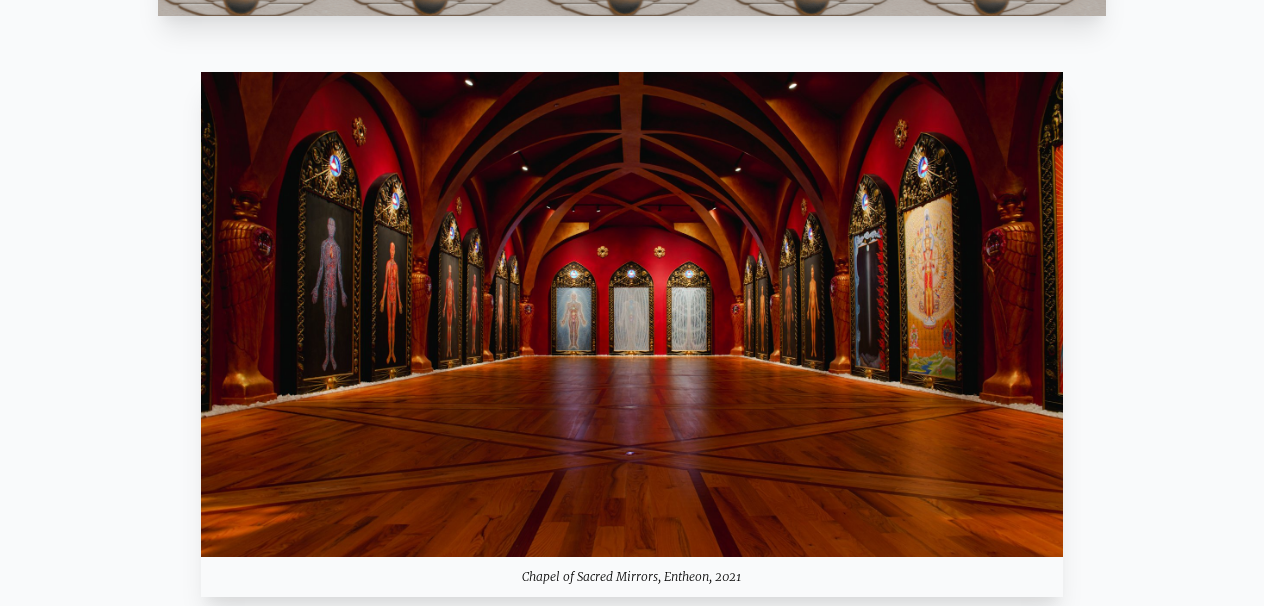 click at bounding box center (632, 314) 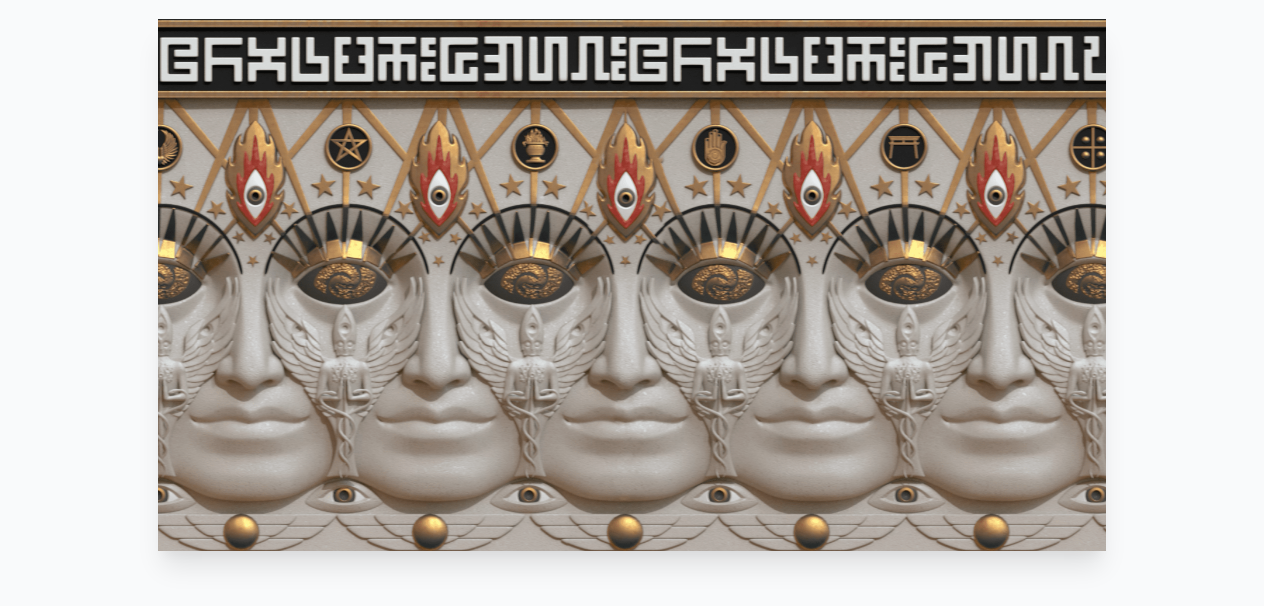 scroll, scrollTop: 945, scrollLeft: 0, axis: vertical 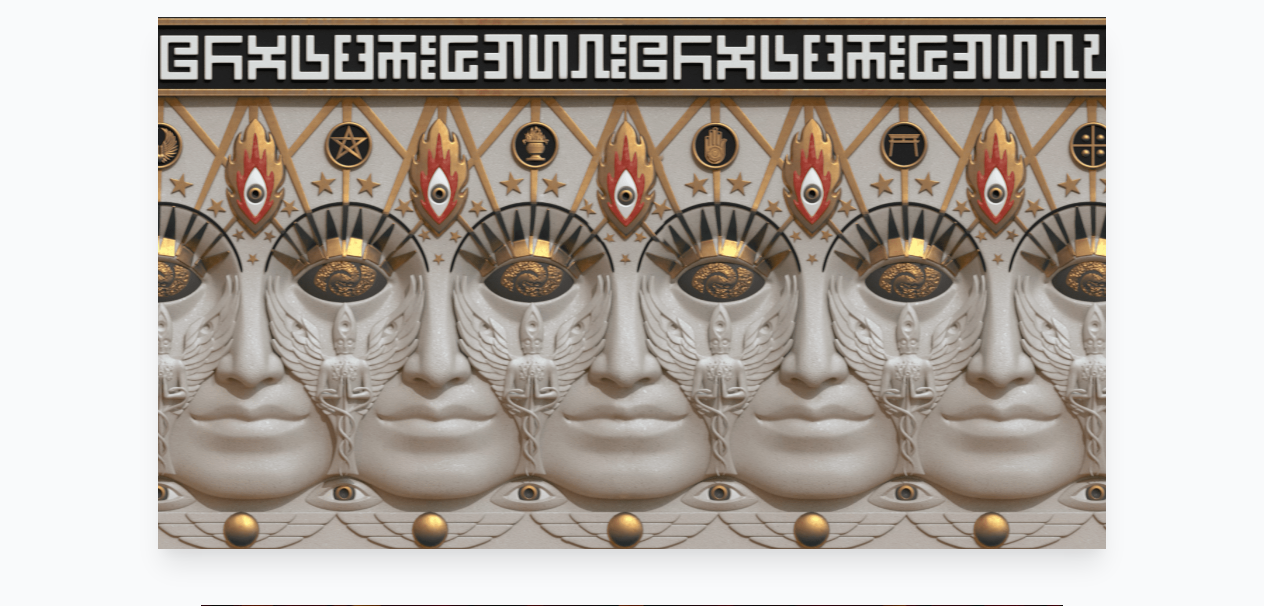 click on "Your browser does not support the video tag." at bounding box center [632, 283] 